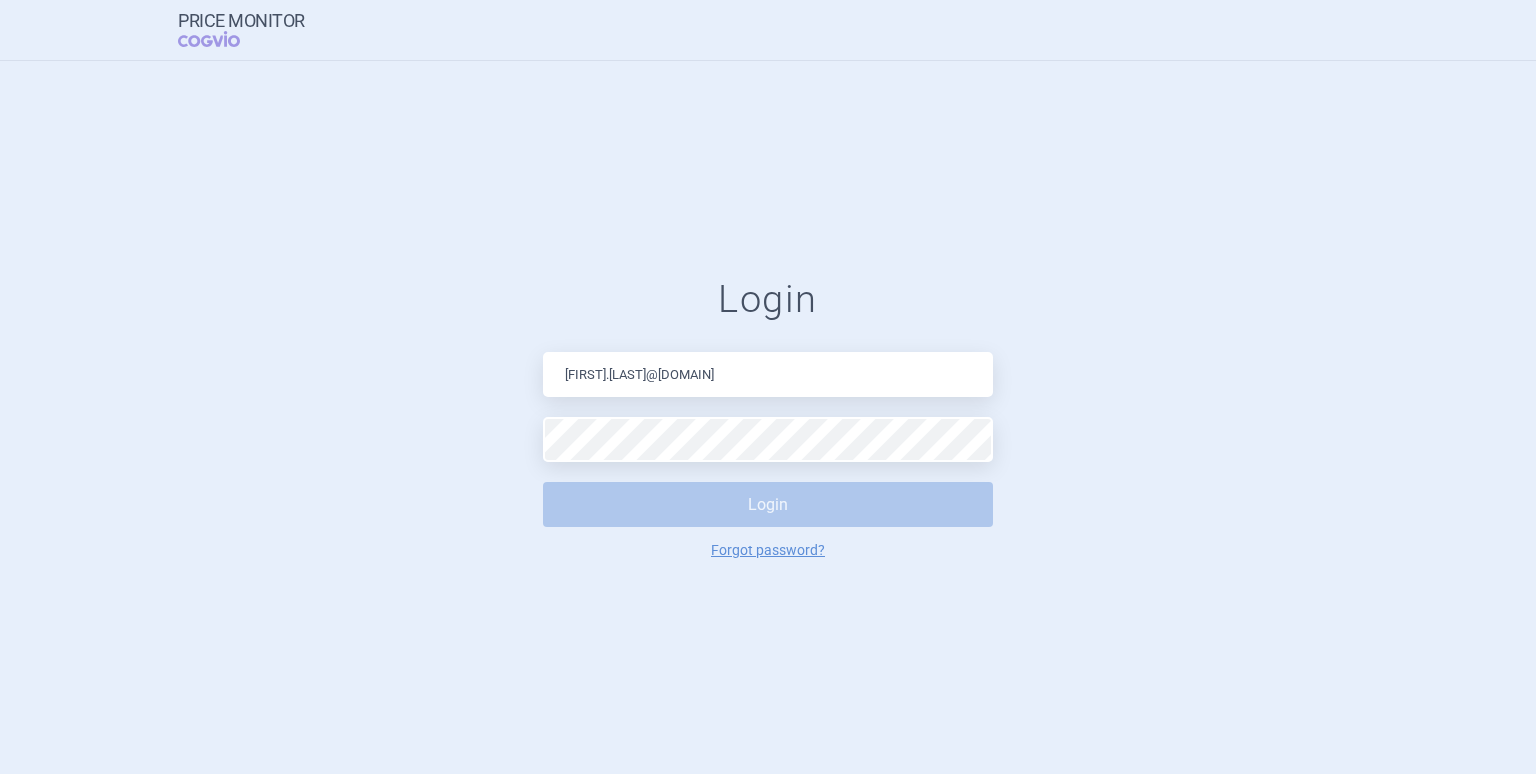 scroll, scrollTop: 0, scrollLeft: 0, axis: both 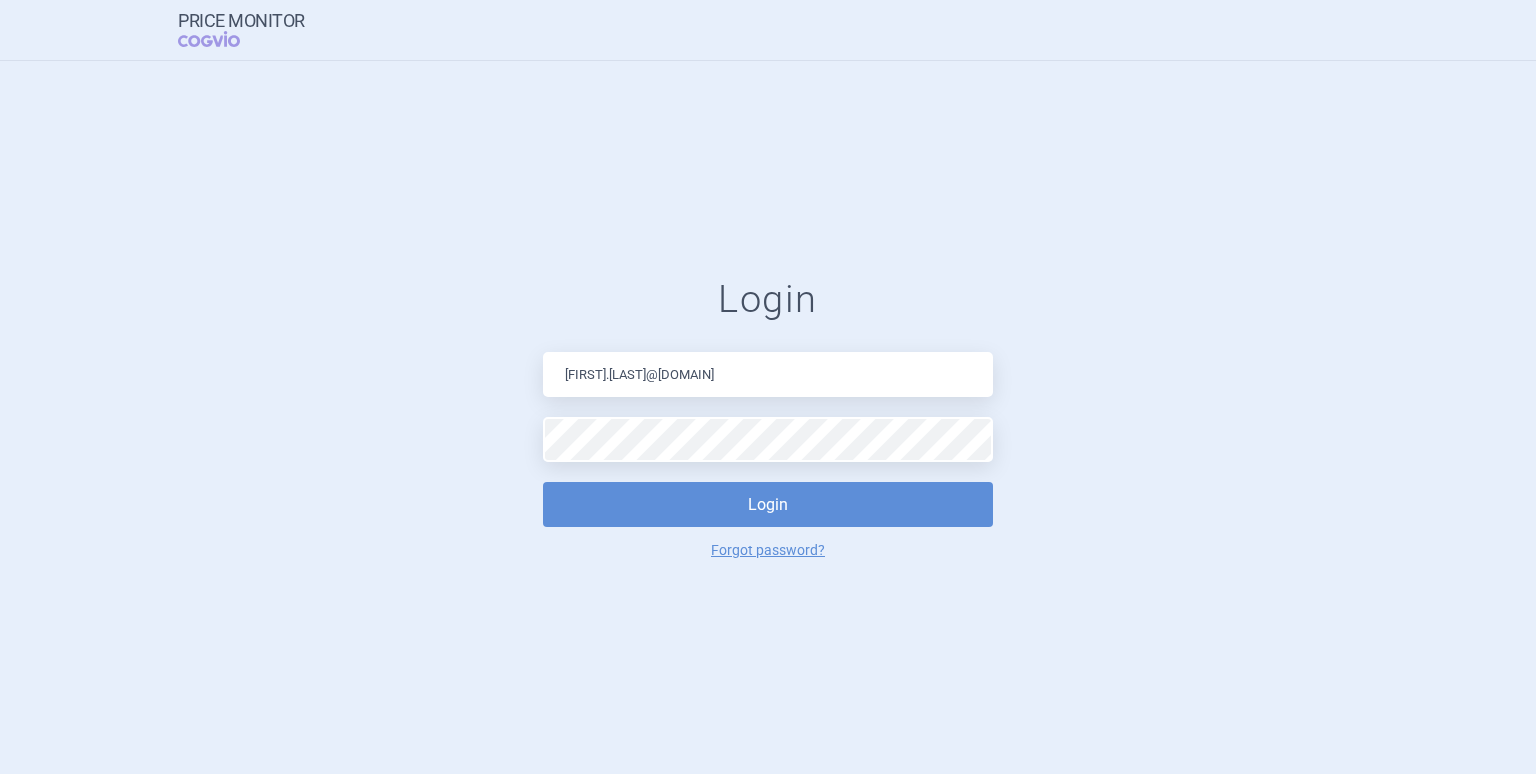 click on "Login" at bounding box center [768, 504] 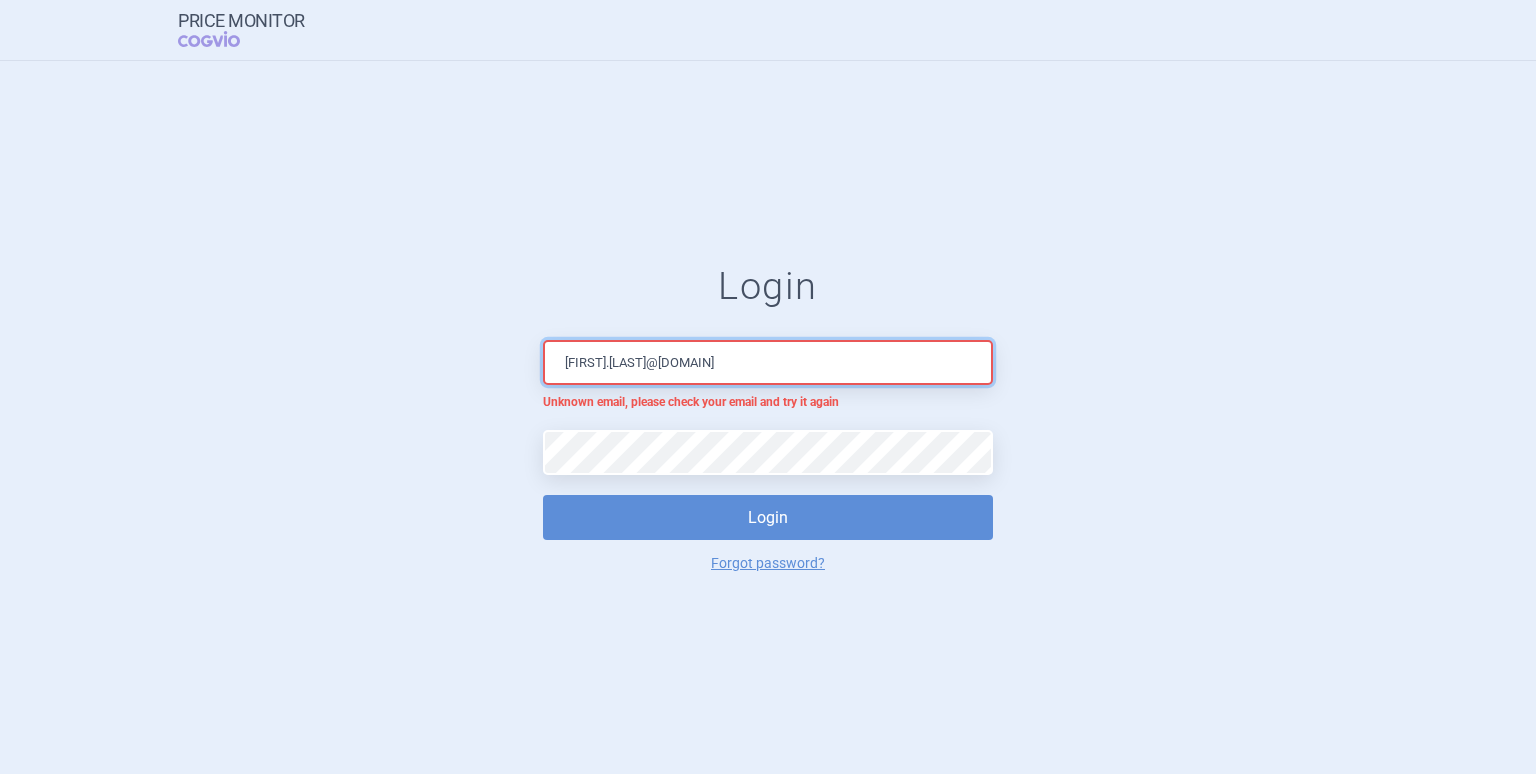 click on "[FIRST].[LAST]@[DOMAIN]" at bounding box center (768, 362) 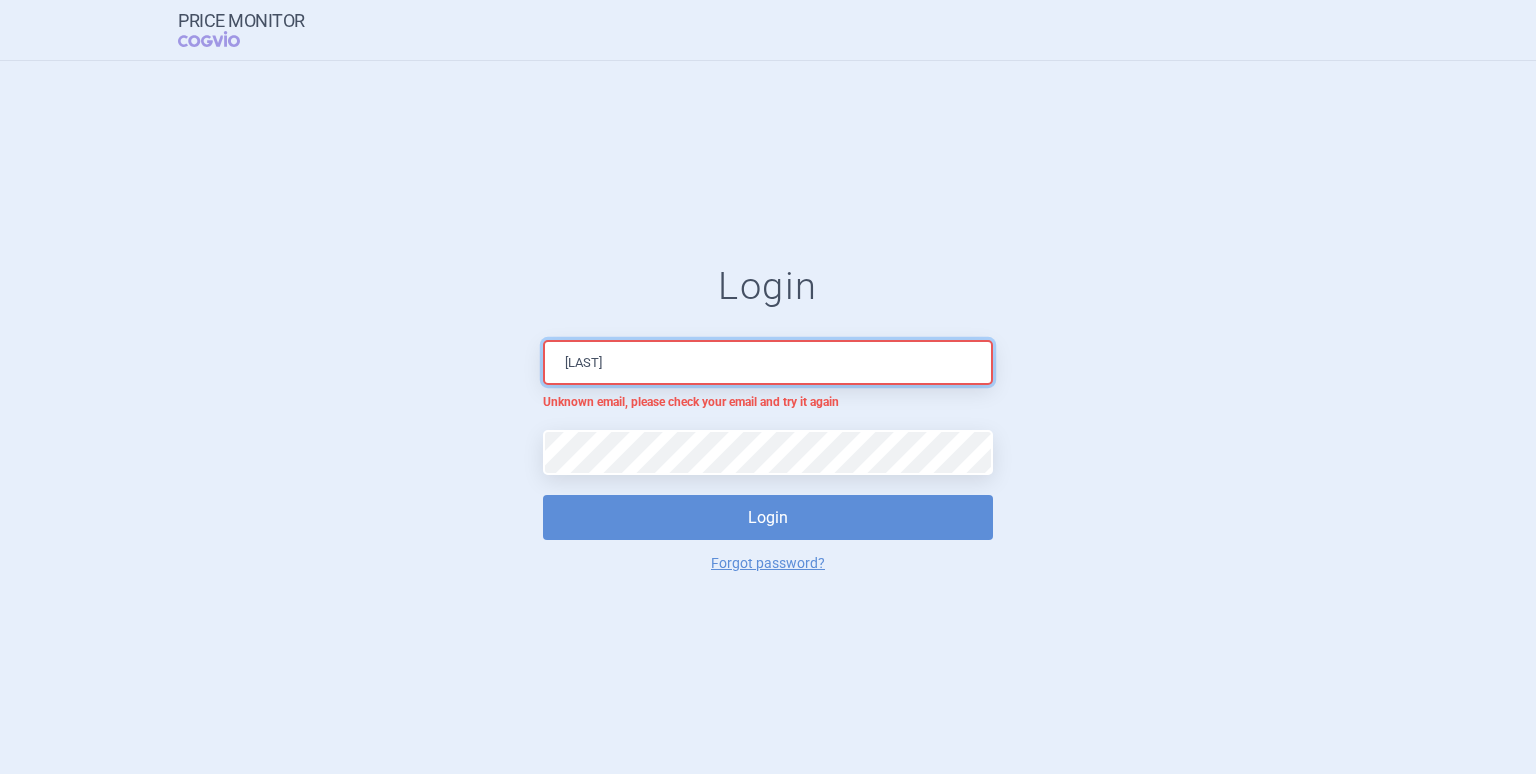 type on "[FIRST].[LAST]@[DOMAIN]" 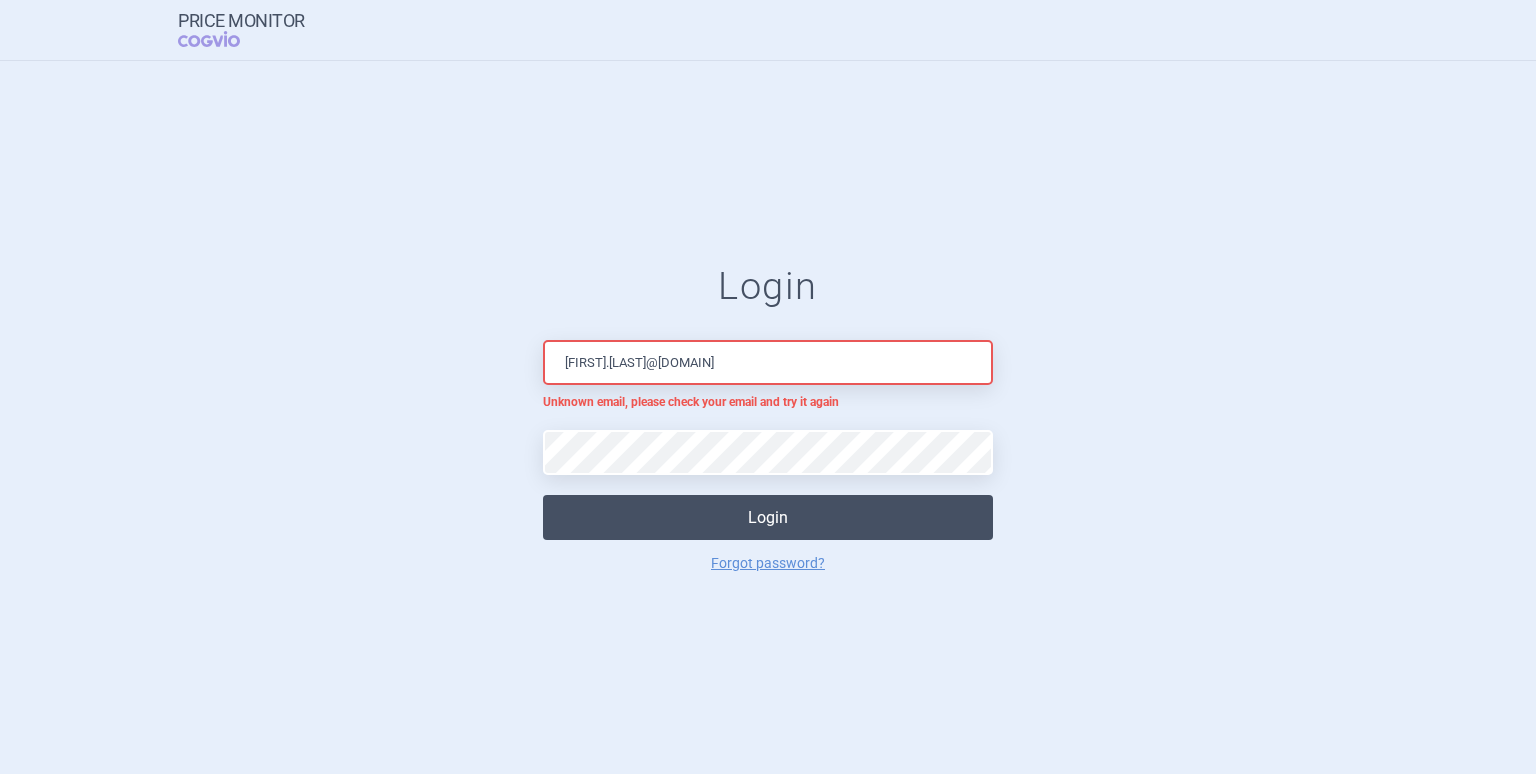click on "Login" at bounding box center (768, 517) 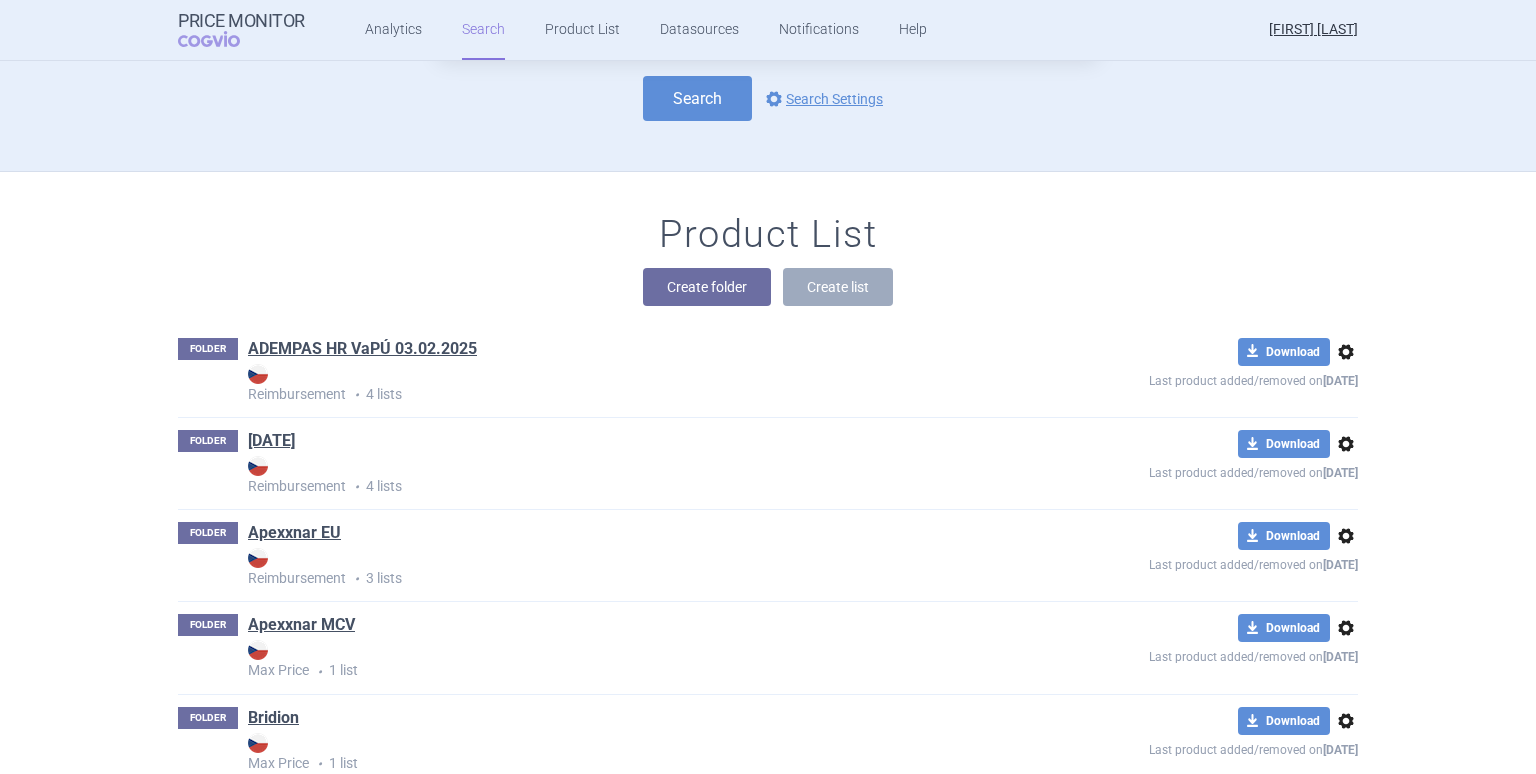 scroll, scrollTop: 0, scrollLeft: 0, axis: both 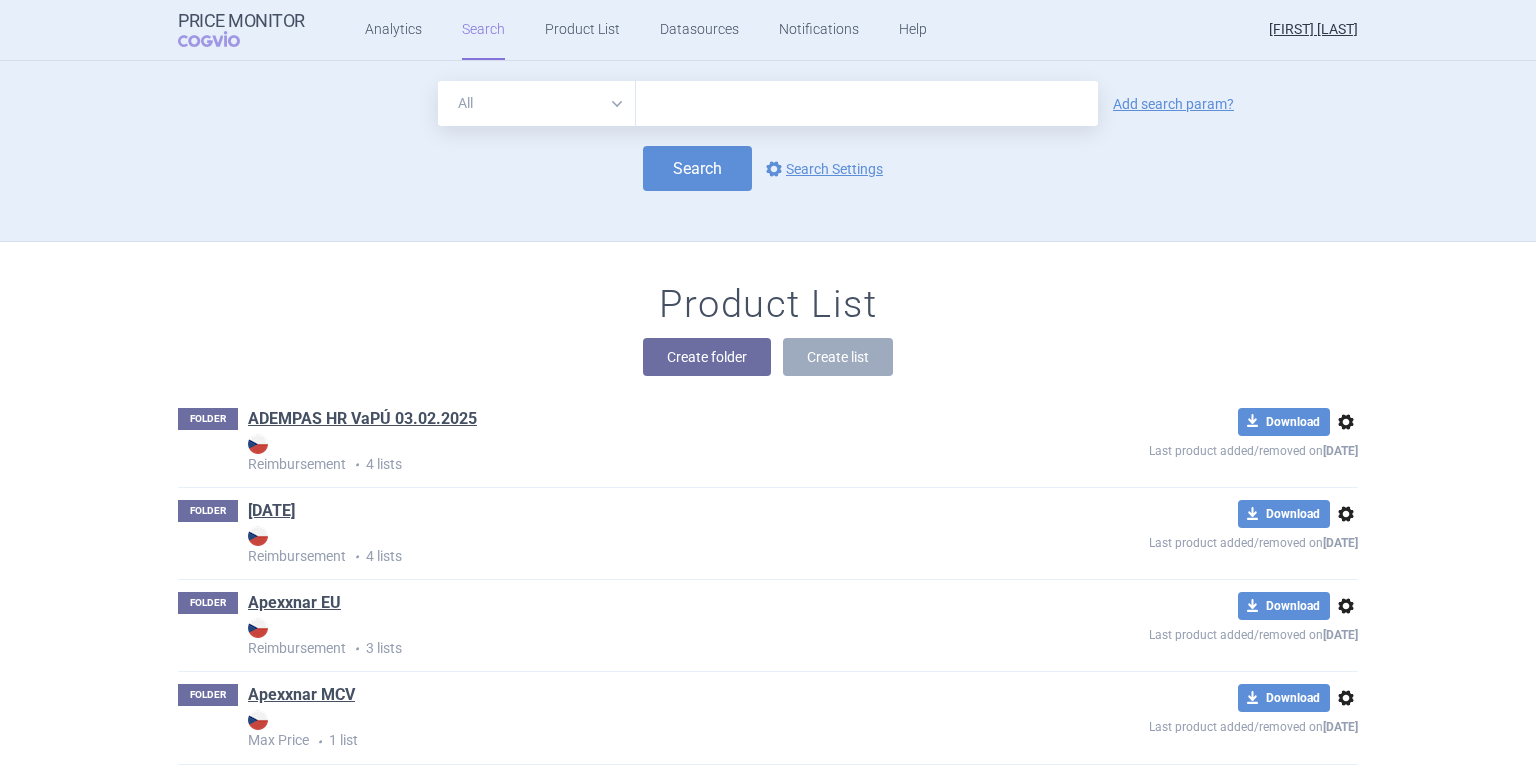 click on "Product List Create folder Create list" at bounding box center (768, 339) 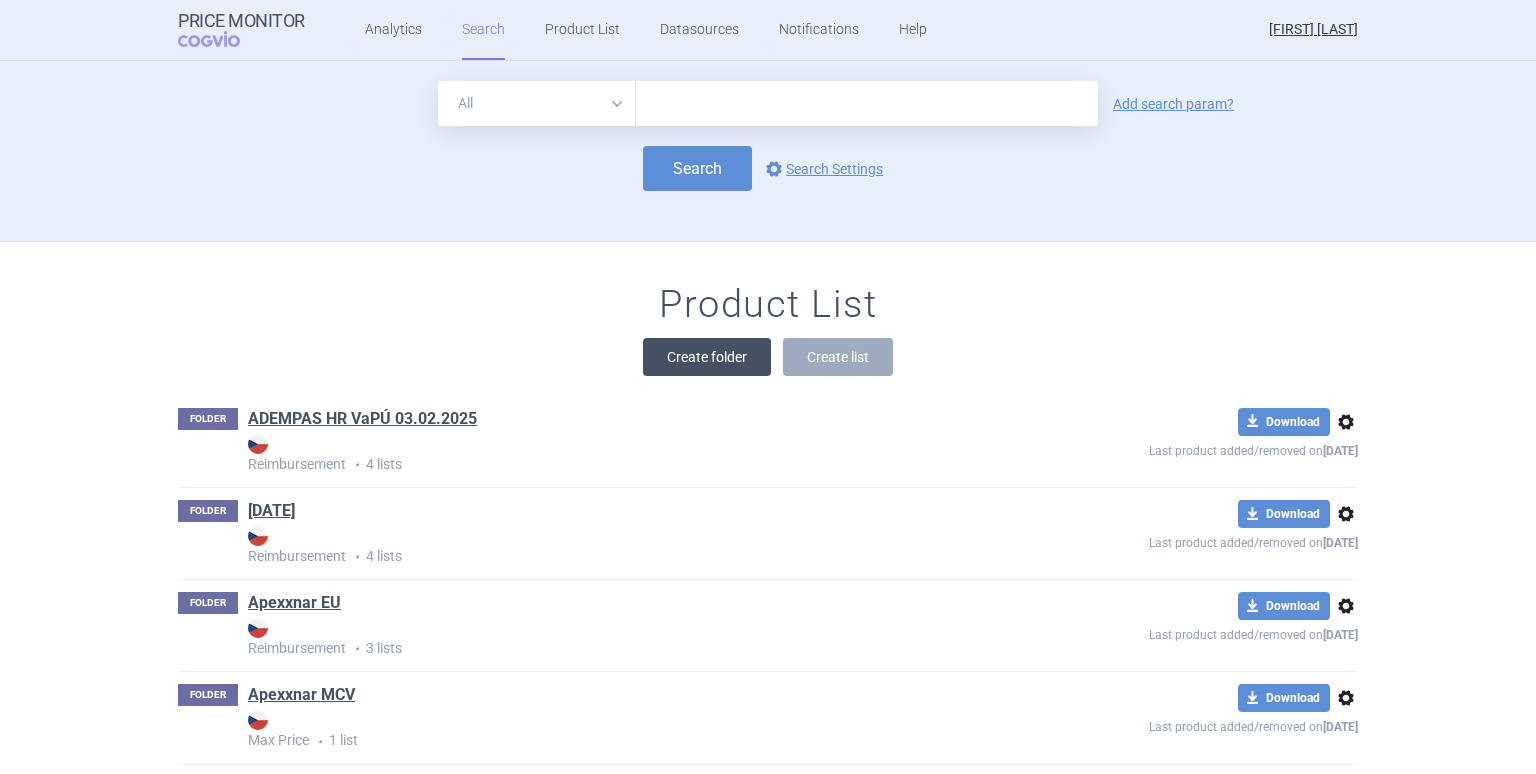 click on "Create folder" at bounding box center (707, 357) 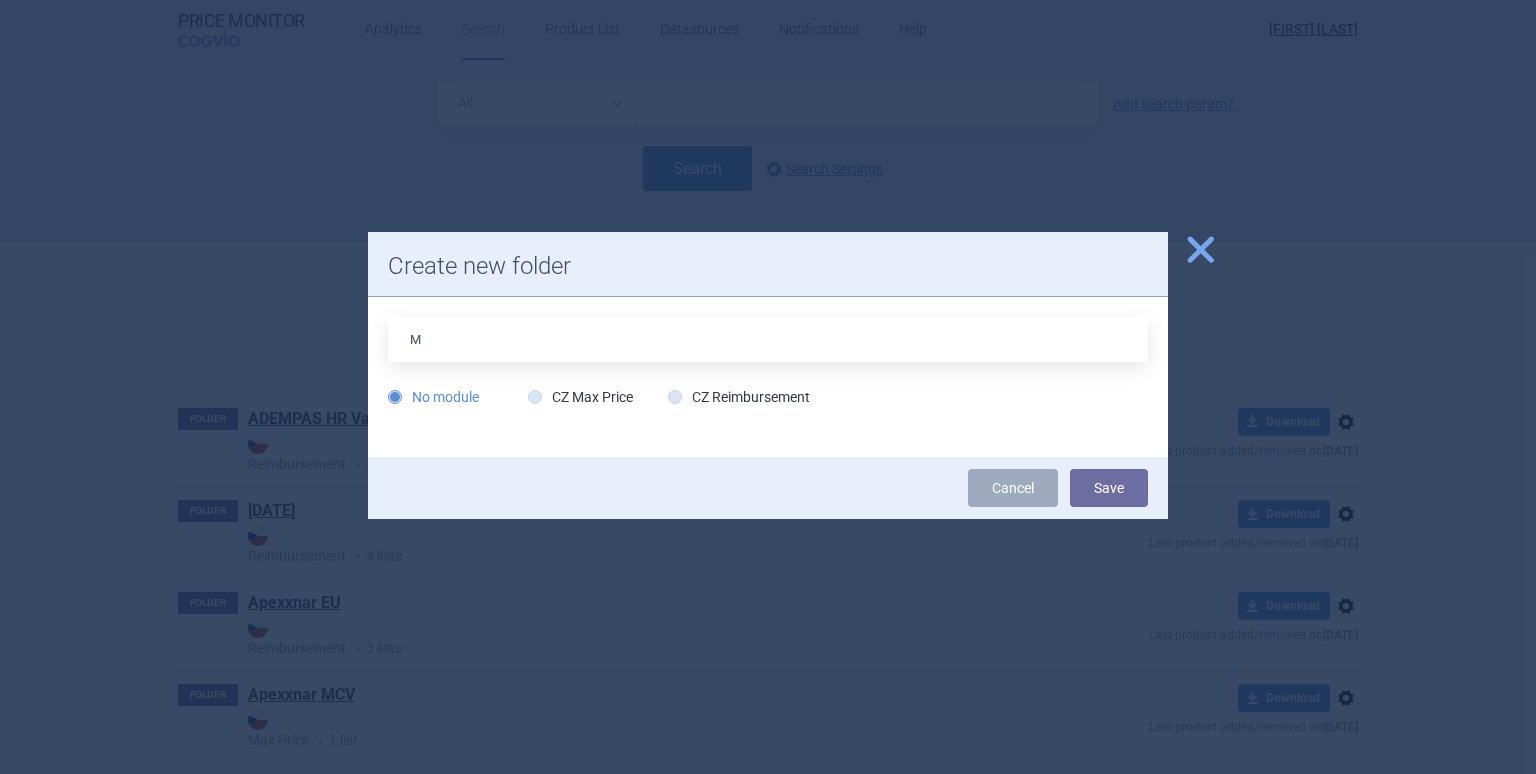 click on "M" at bounding box center [768, 339] 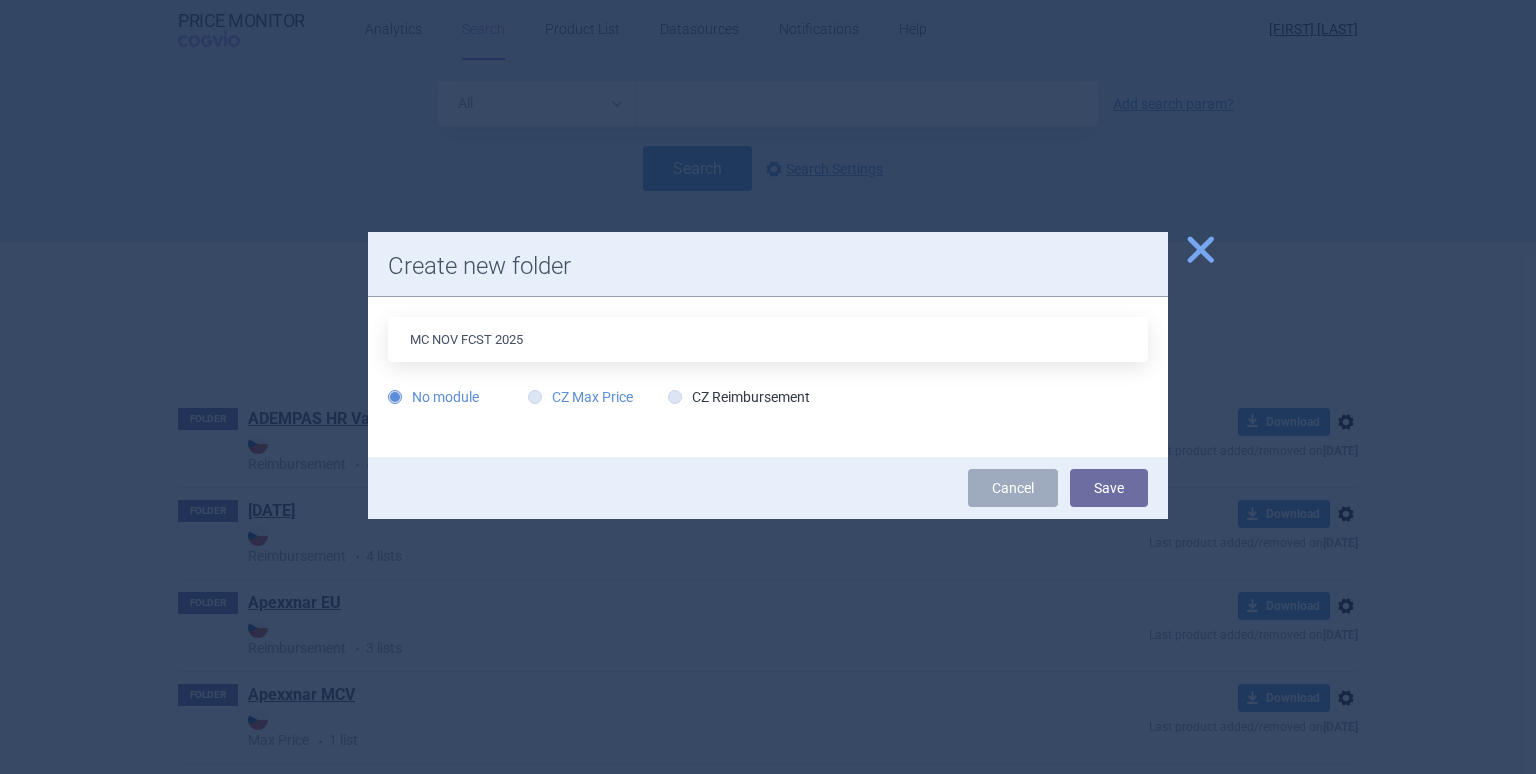 type on "MC NOV FCST 2025" 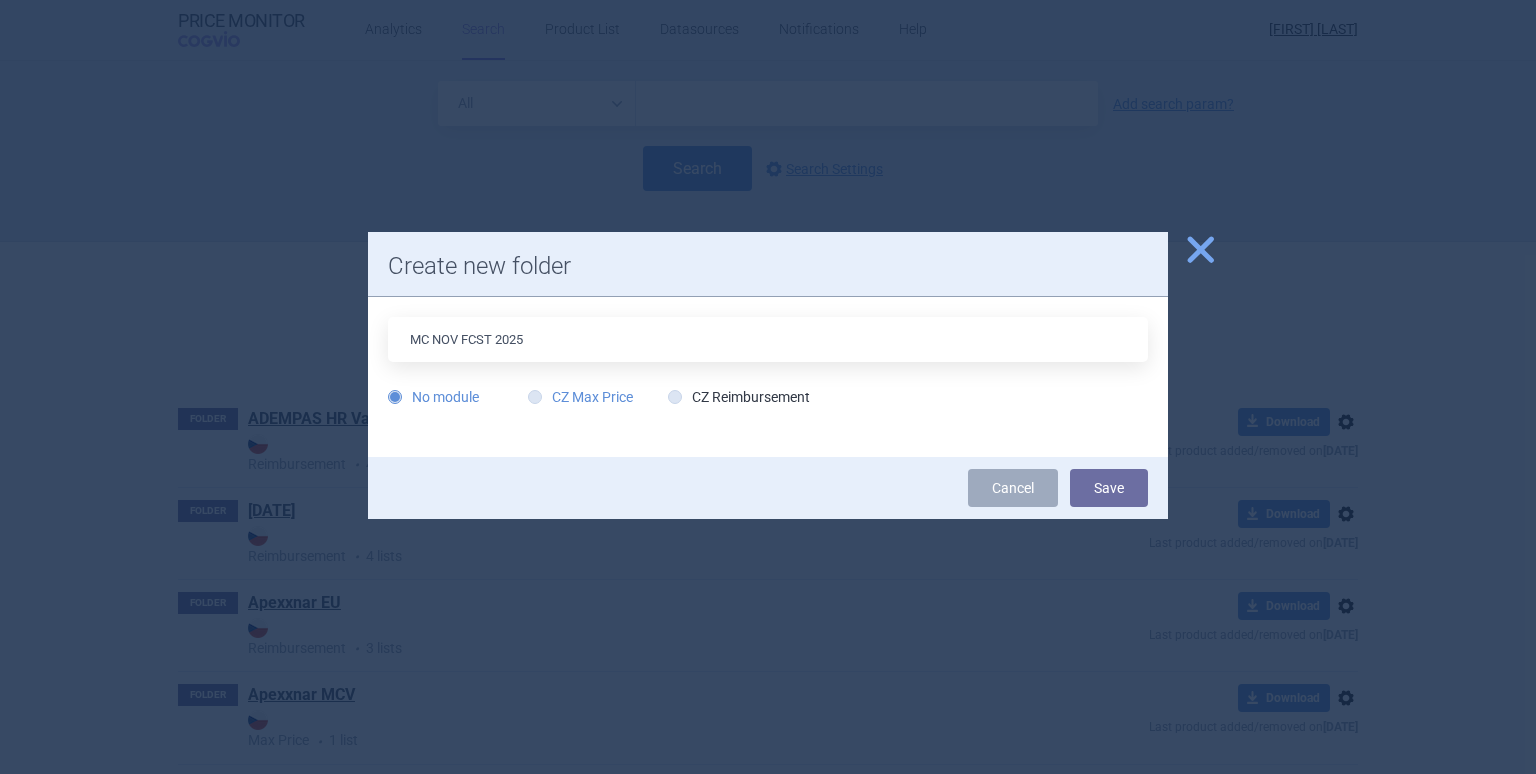 radio on "true" 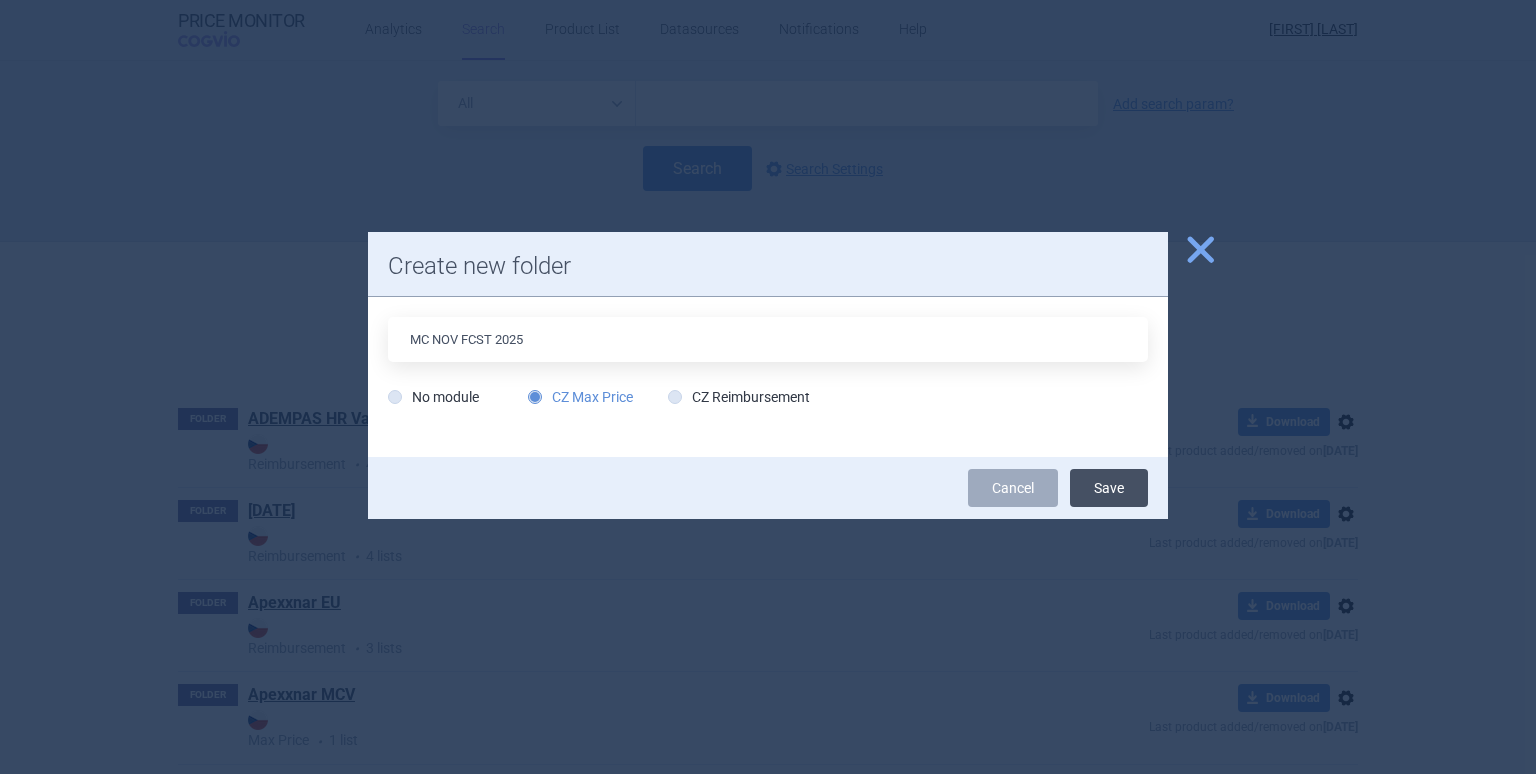 click on "Save" at bounding box center (1109, 488) 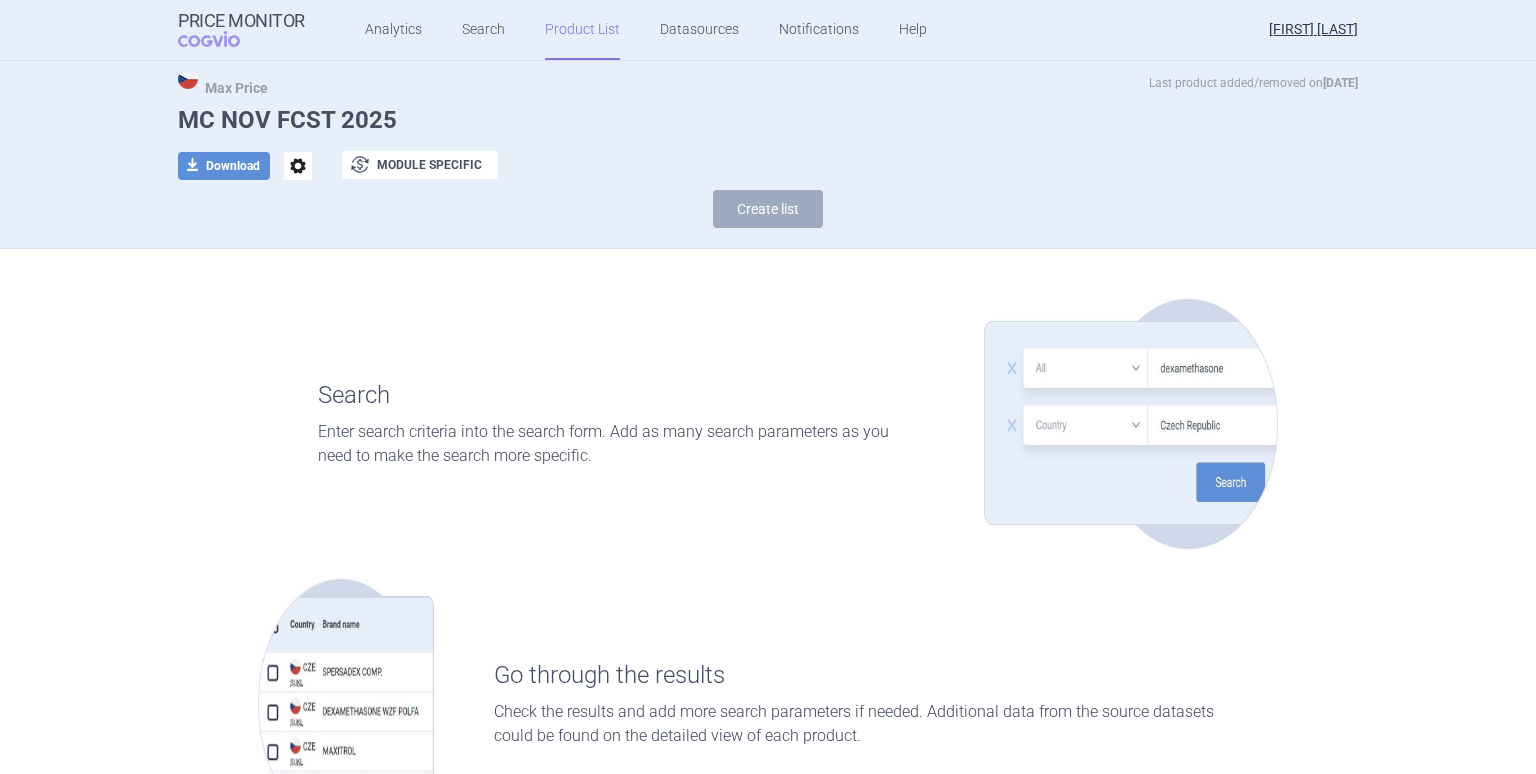 scroll, scrollTop: 0, scrollLeft: 0, axis: both 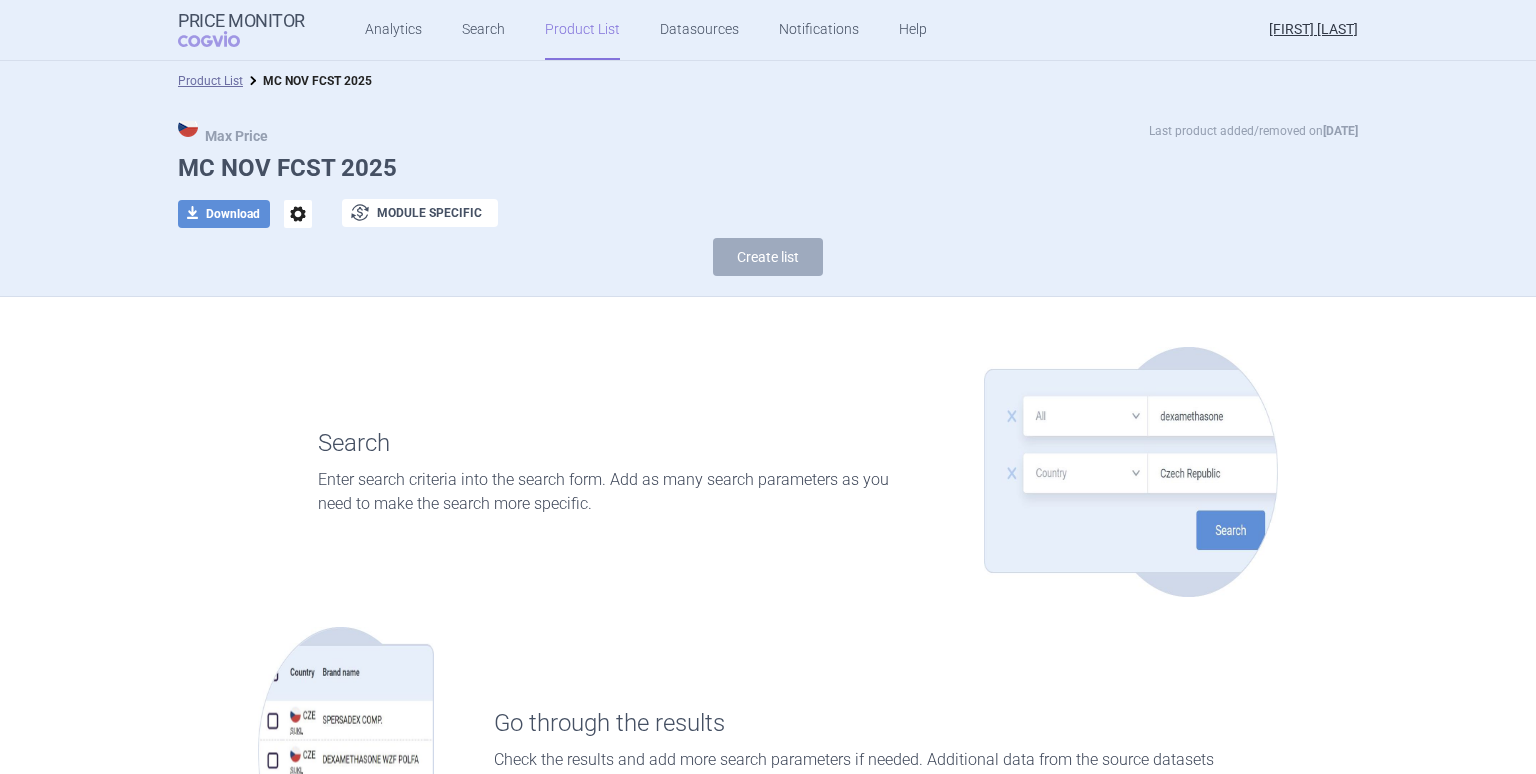 click on "Product List" at bounding box center [582, 30] 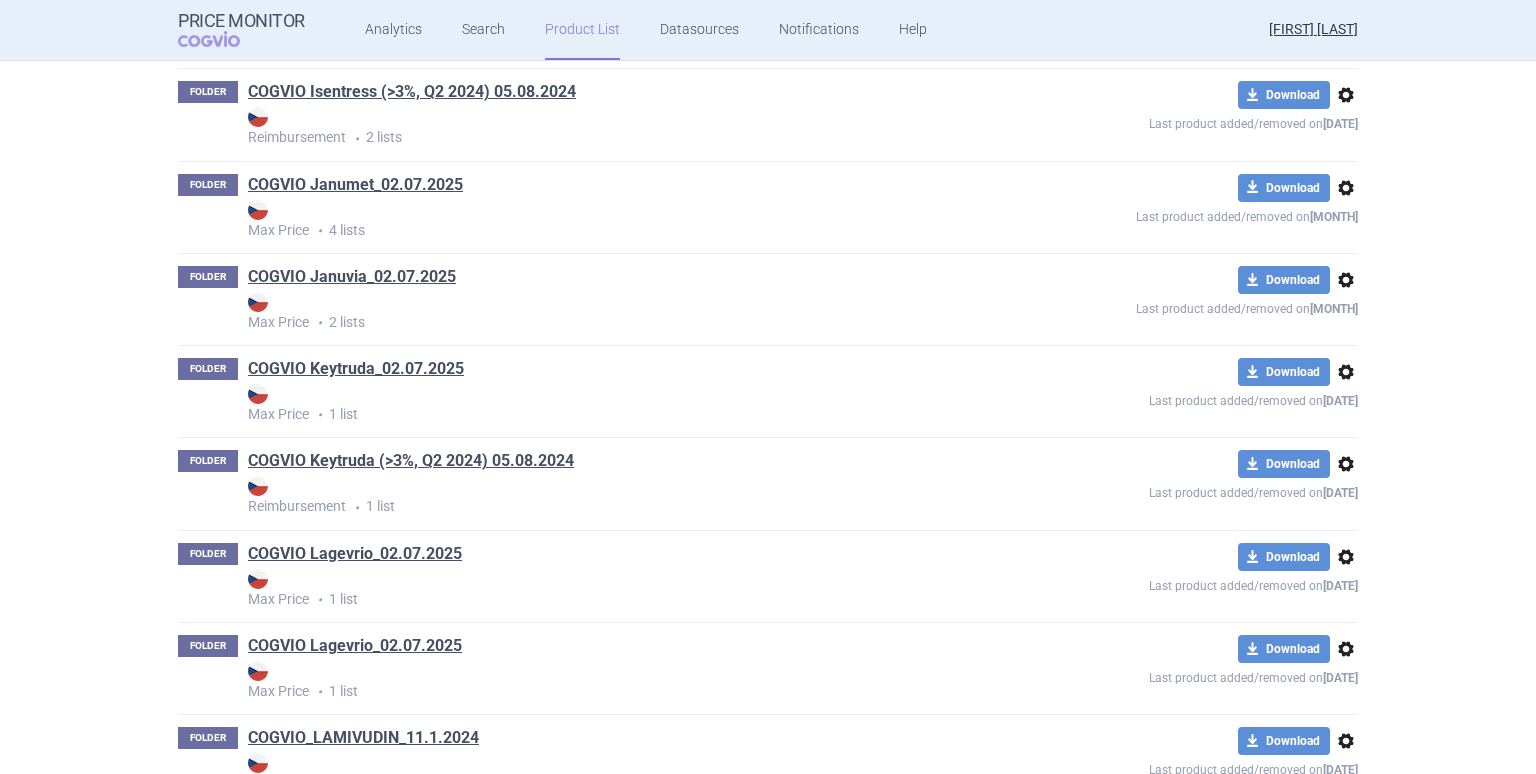 scroll, scrollTop: 2080, scrollLeft: 0, axis: vertical 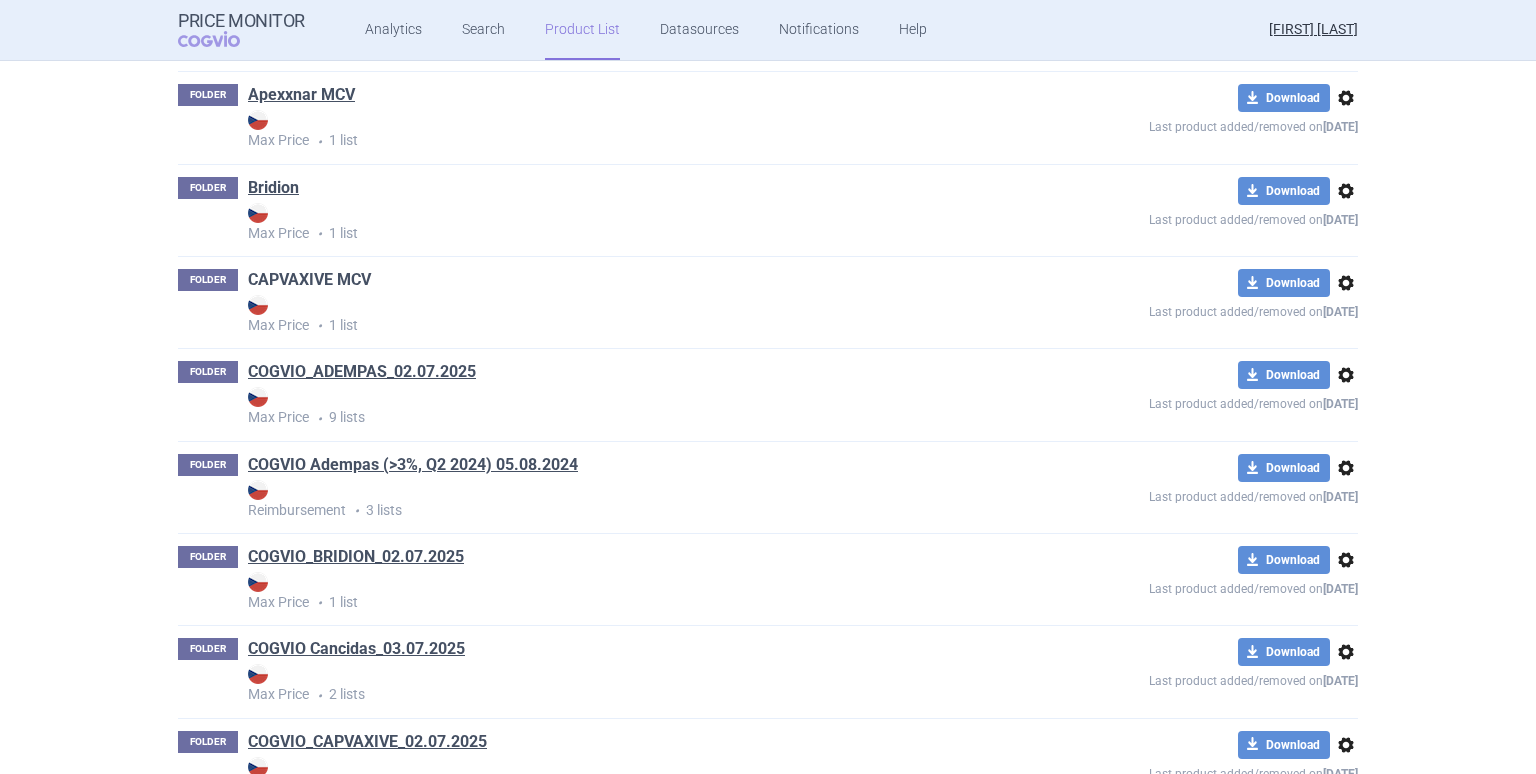click on "CAPVAXIVE MCV" at bounding box center [309, 280] 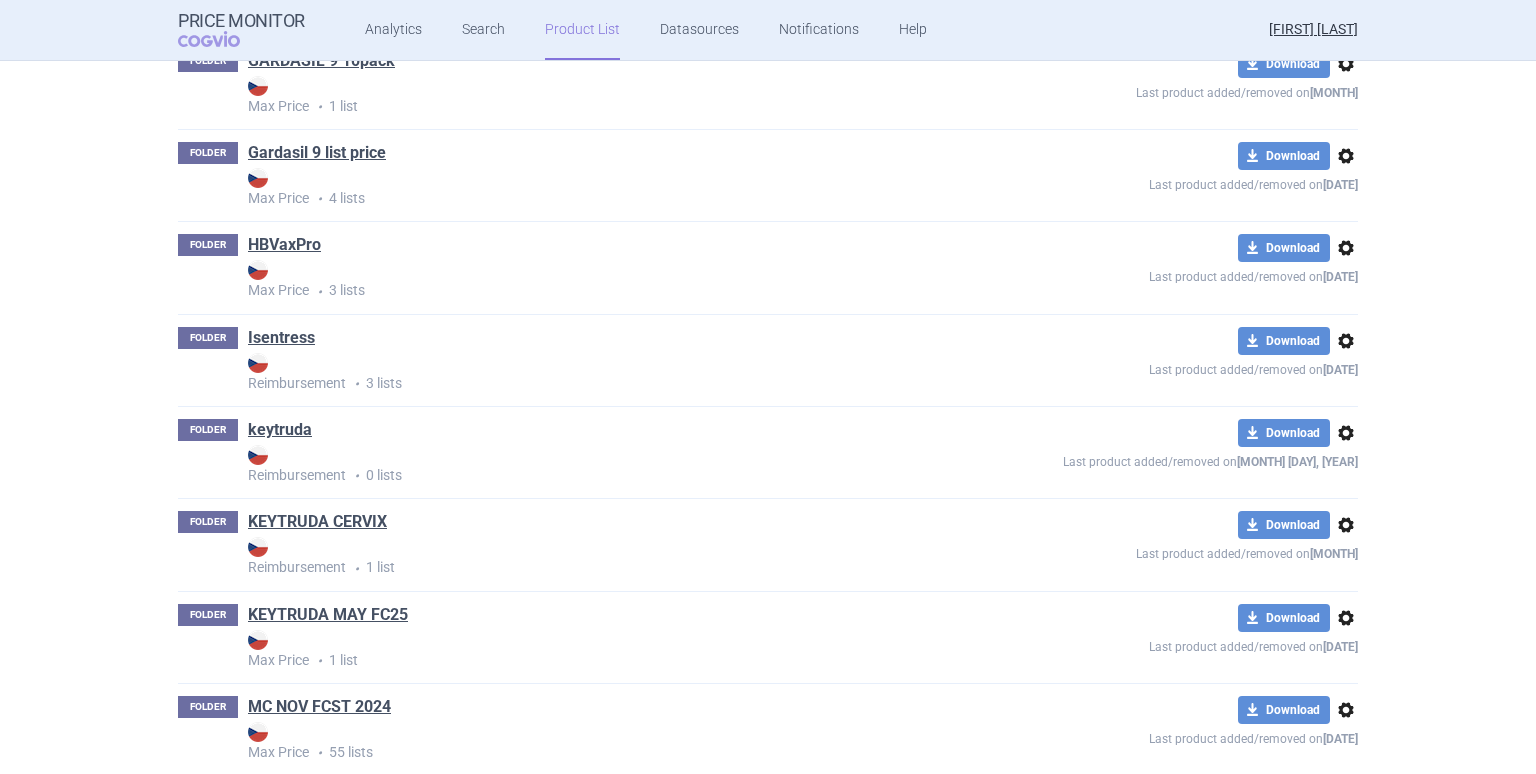 scroll, scrollTop: 6480, scrollLeft: 0, axis: vertical 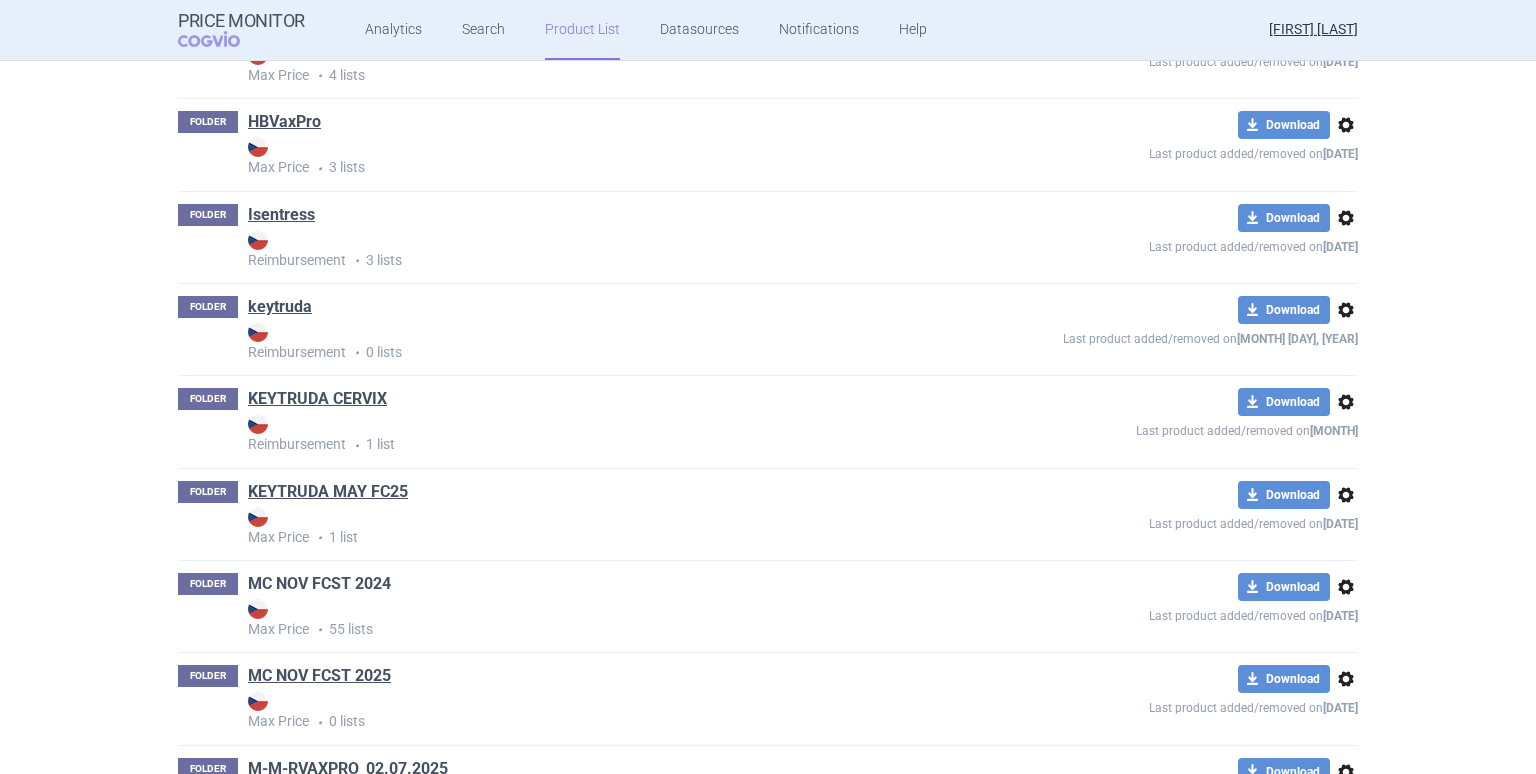 click on "MC NOV FCST 2024" at bounding box center (319, 584) 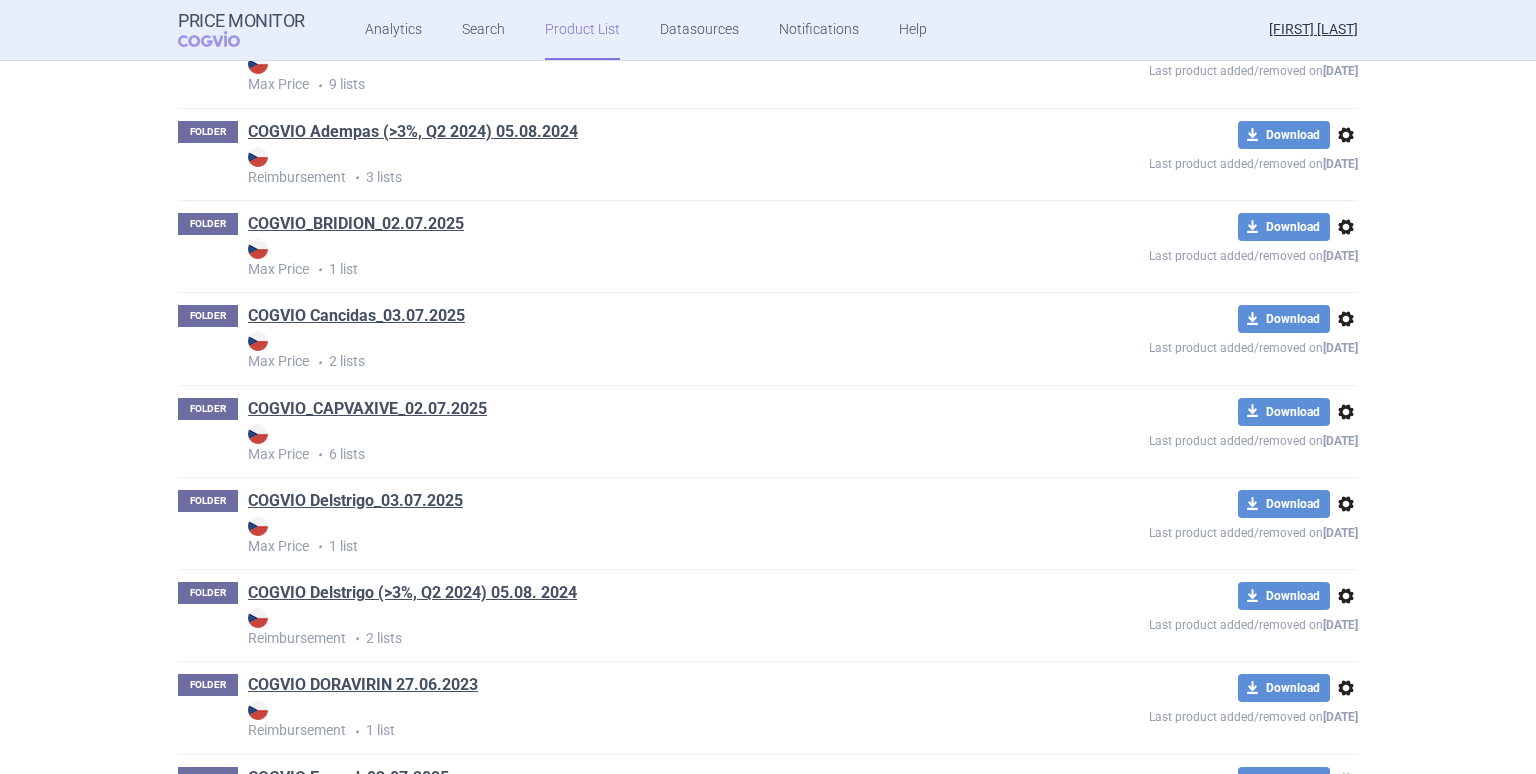 scroll, scrollTop: 813, scrollLeft: 0, axis: vertical 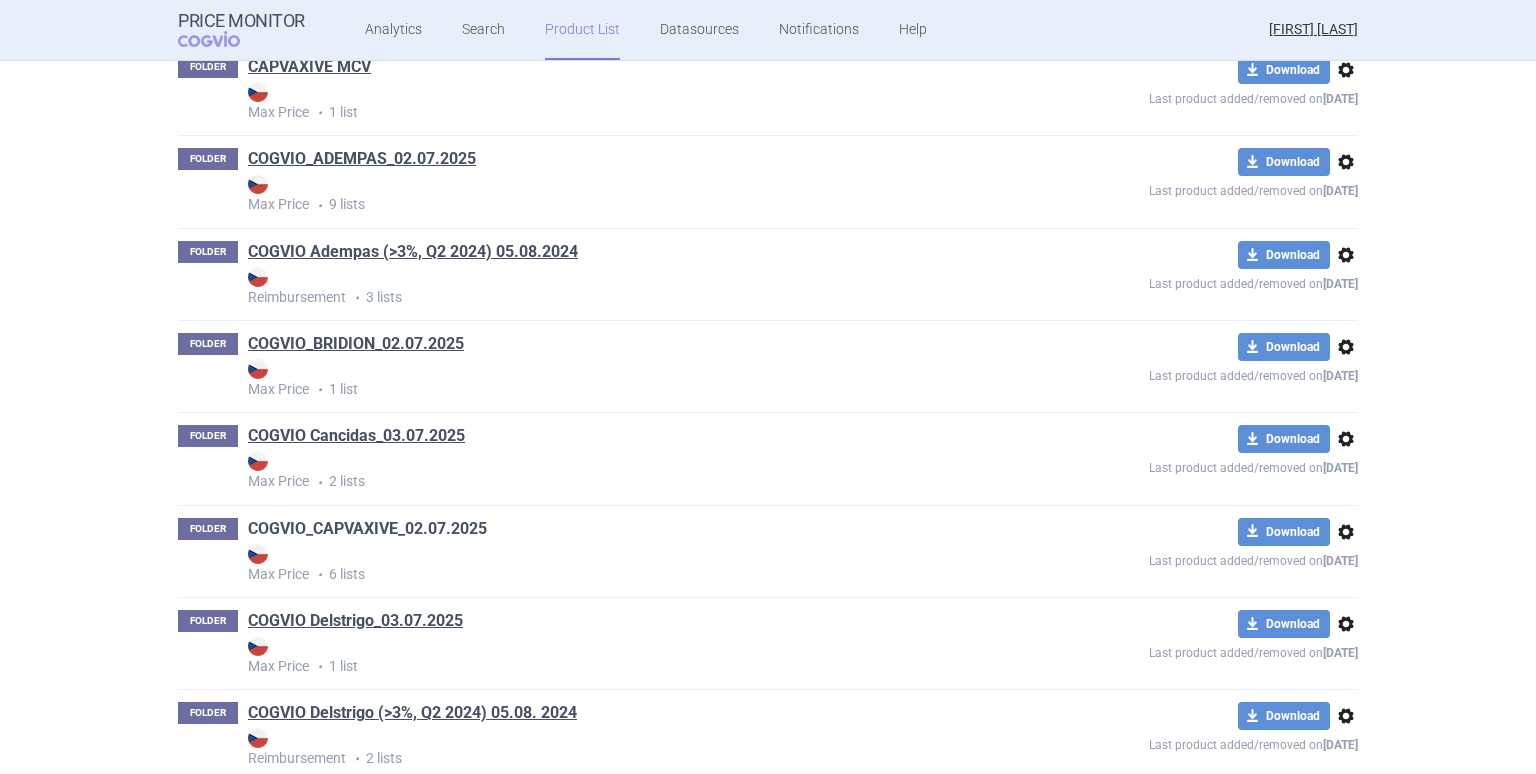 click on "COGVIO_CAPVAXIVE_02.07.2025" at bounding box center [367, 529] 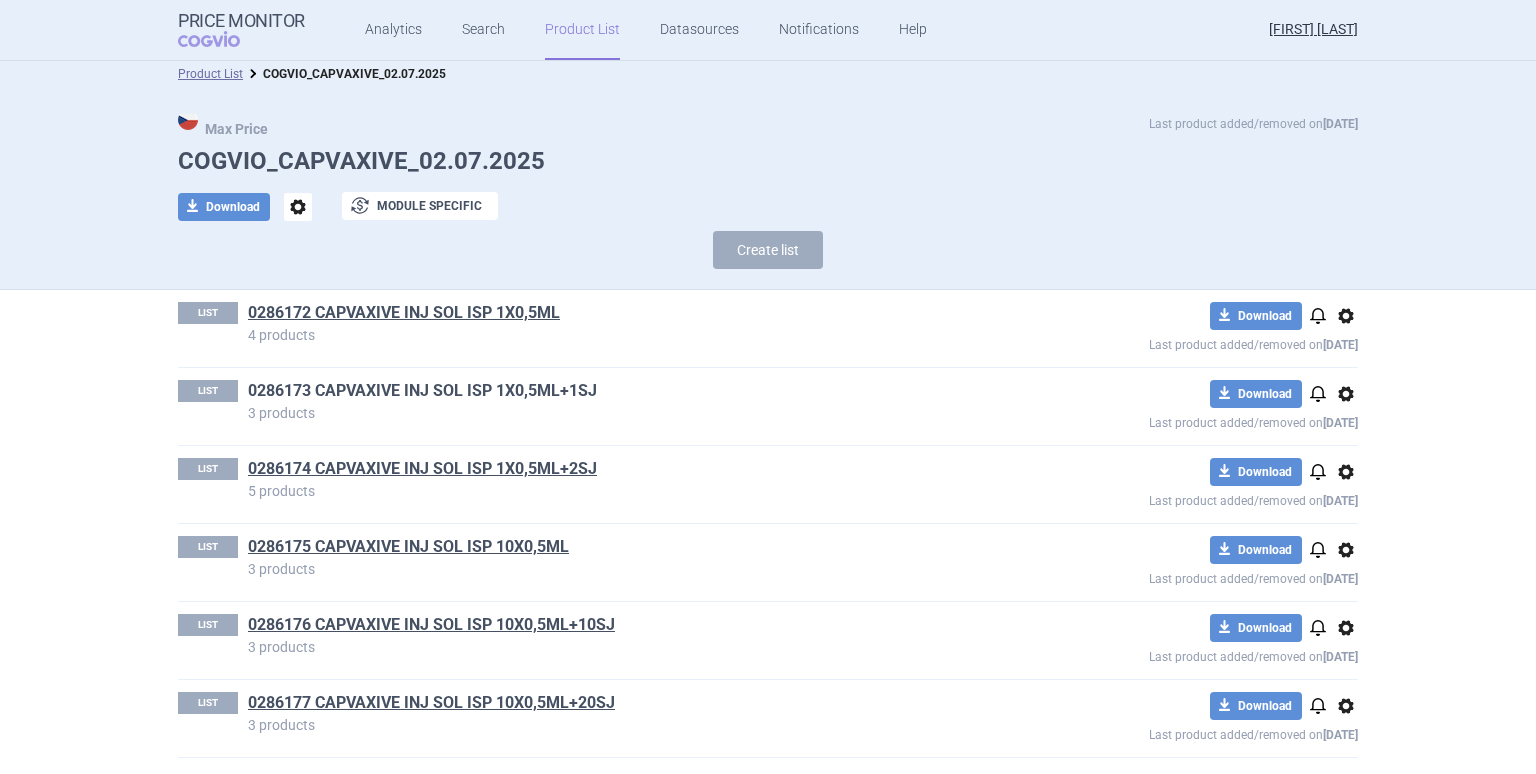 scroll, scrollTop: 9, scrollLeft: 0, axis: vertical 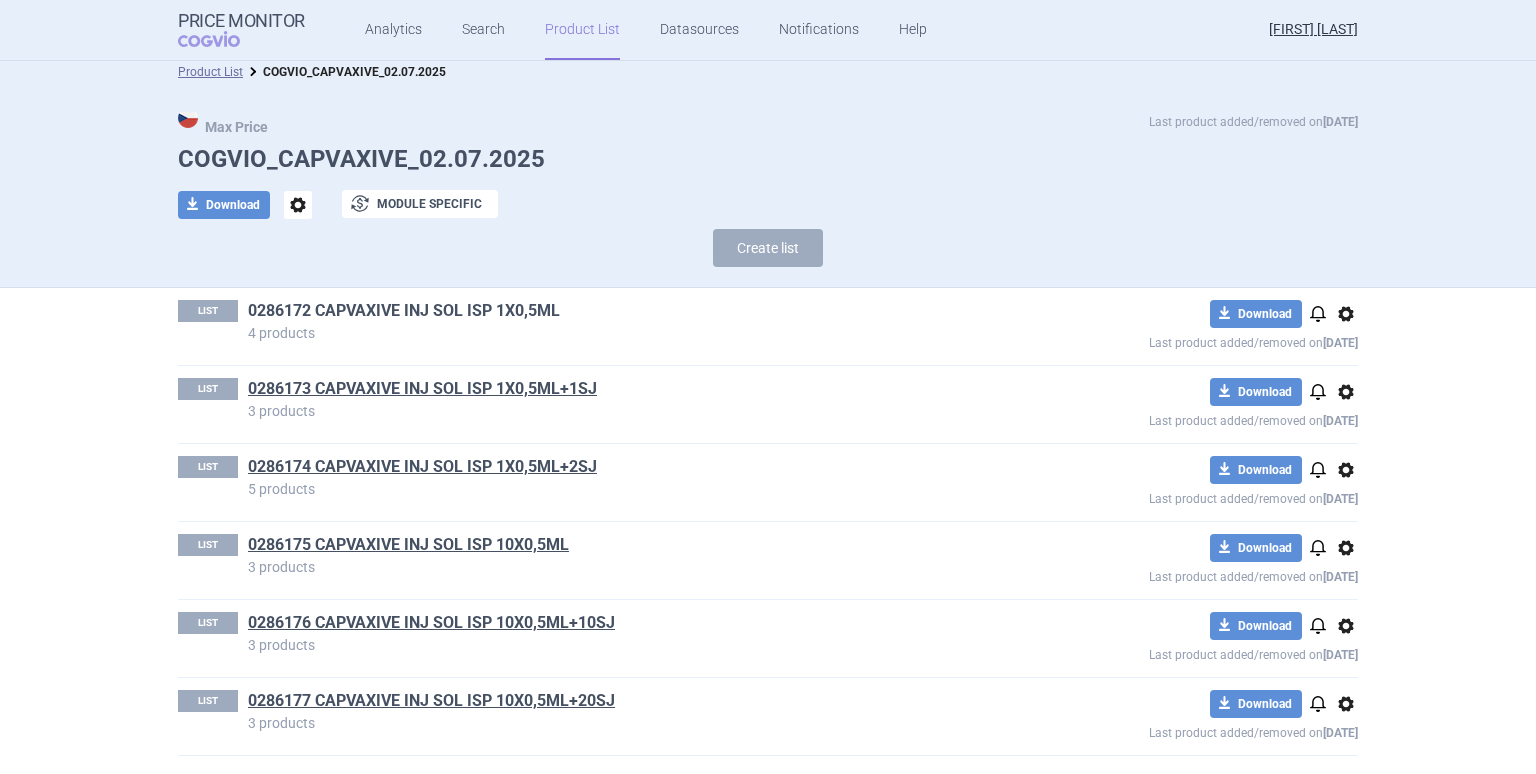 click on "0286172 CAPVAXIVE INJ SOL ISP 1X0,5ML" at bounding box center [404, 311] 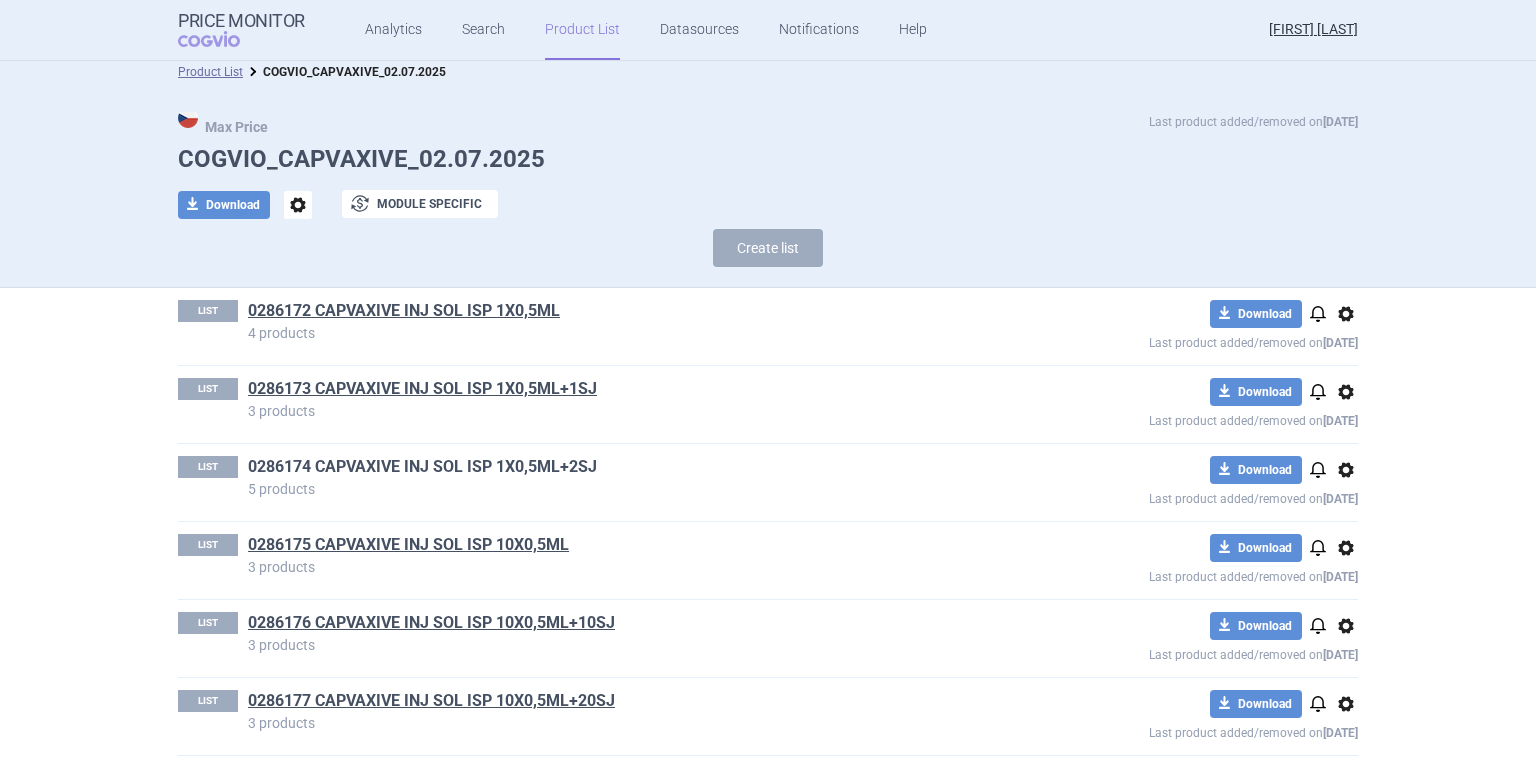 click on "0286174 CAPVAXIVE INJ SOL ISP 1X0,5ML+2SJ" at bounding box center (422, 467) 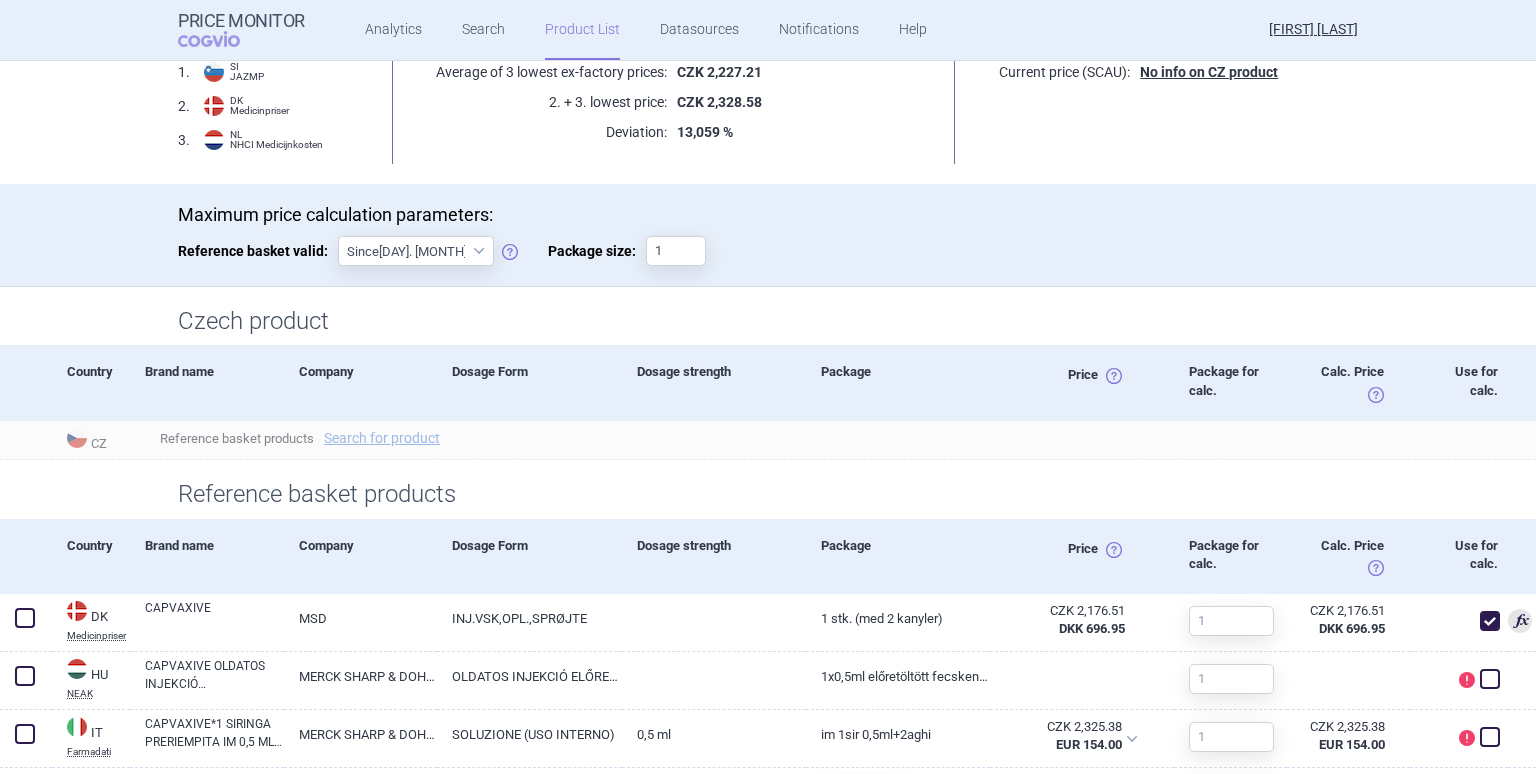 scroll, scrollTop: 100, scrollLeft: 0, axis: vertical 